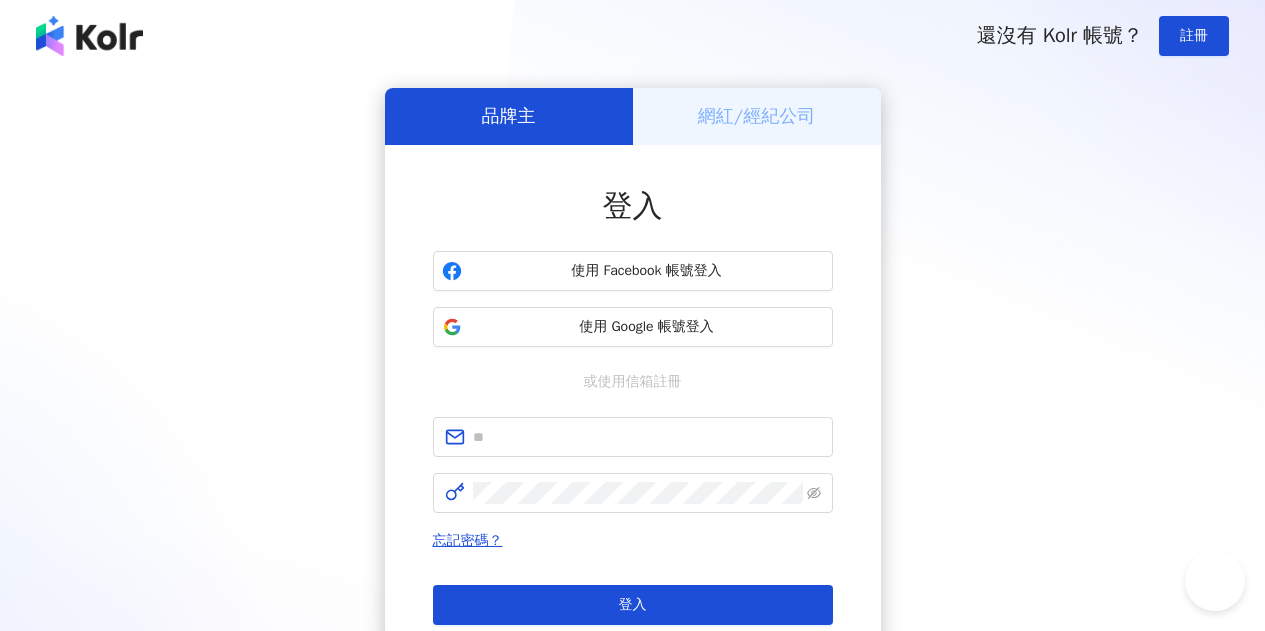 scroll, scrollTop: 0, scrollLeft: 0, axis: both 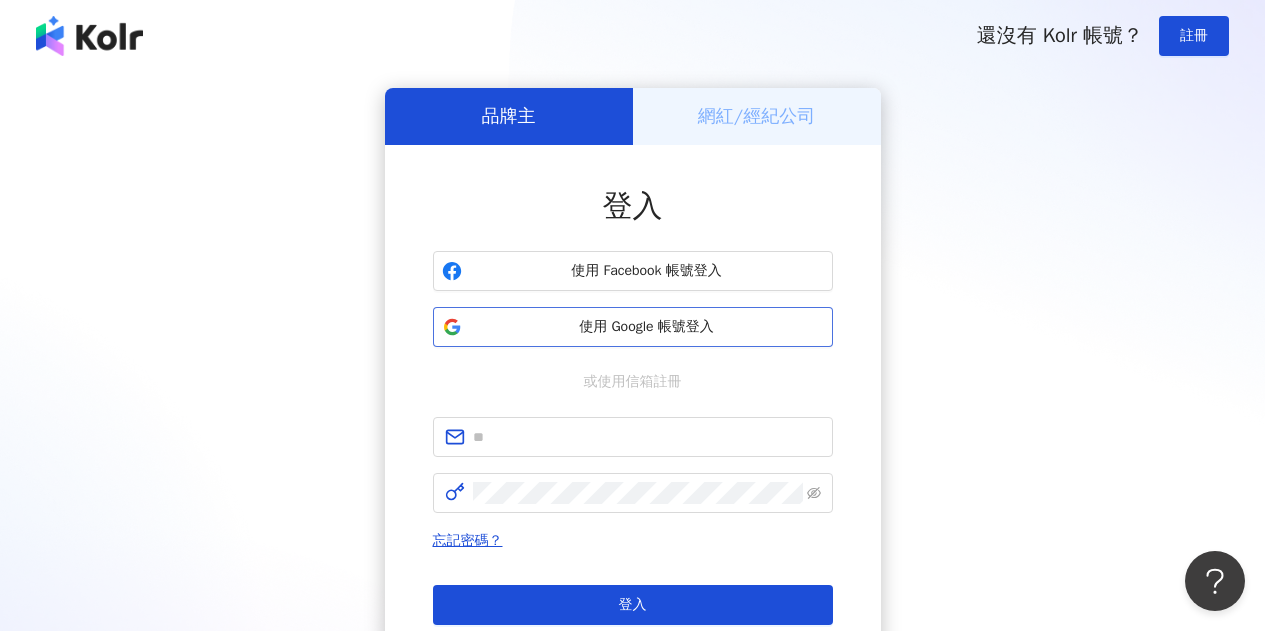 click on "使用 Google 帳號登入" at bounding box center (647, 327) 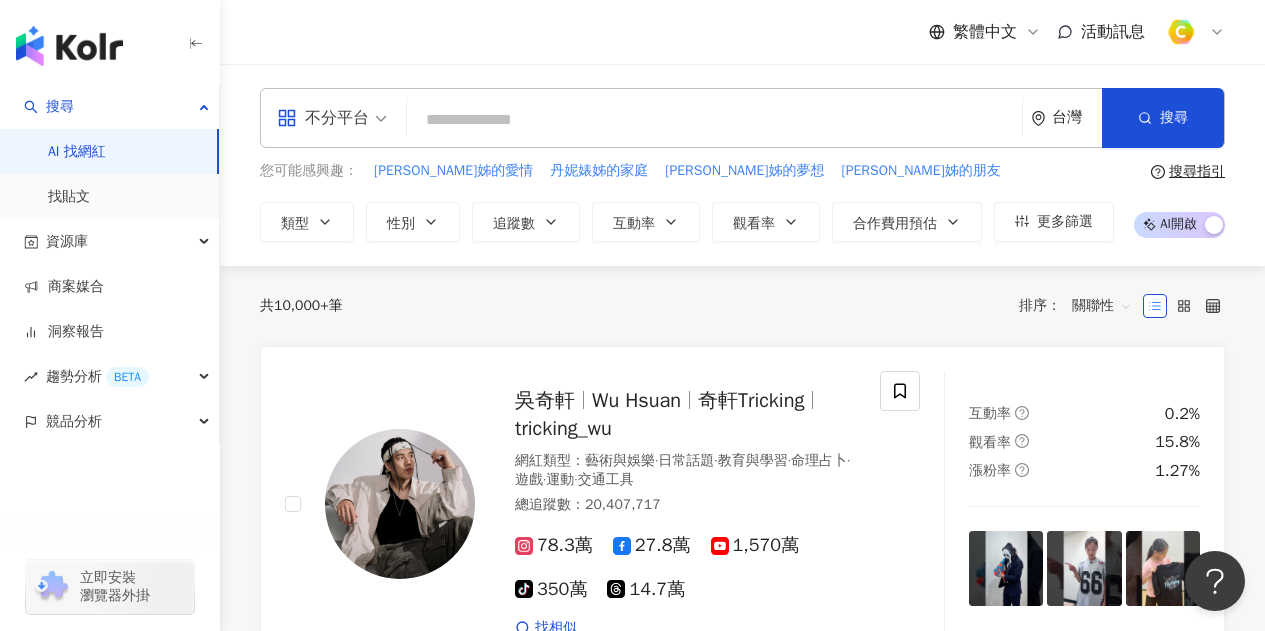 click at bounding box center (714, 120) 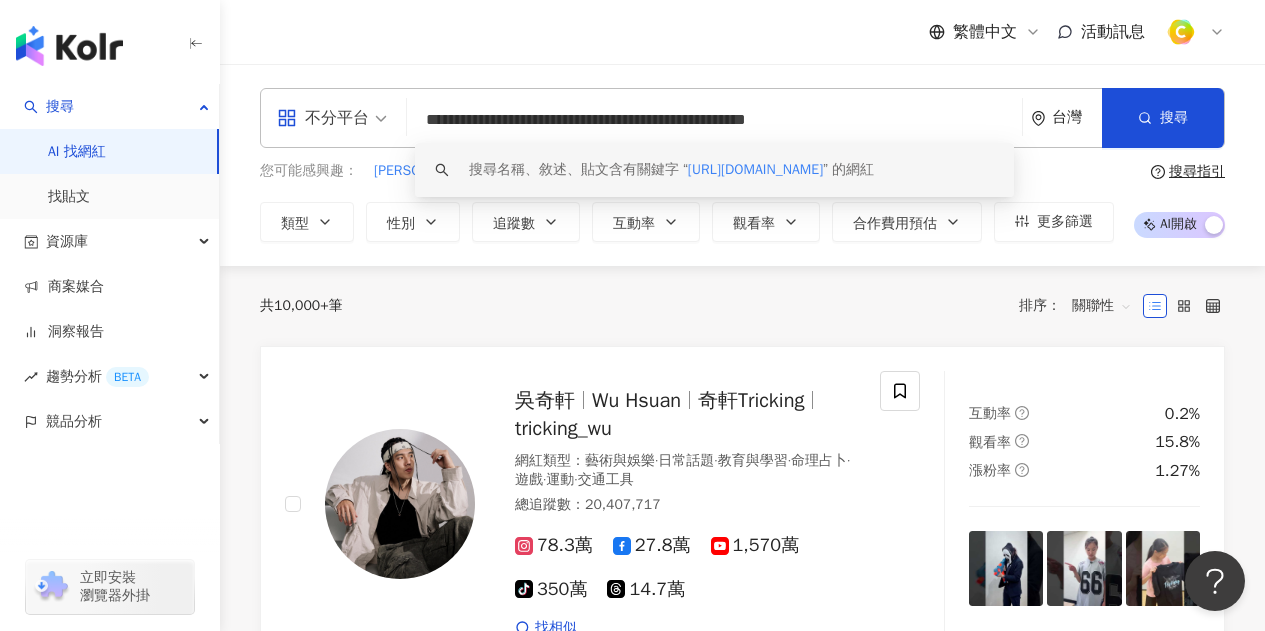 click on "https://www.instagram.com/veedachang_/reels/?hl=zh-tw" at bounding box center [755, 169] 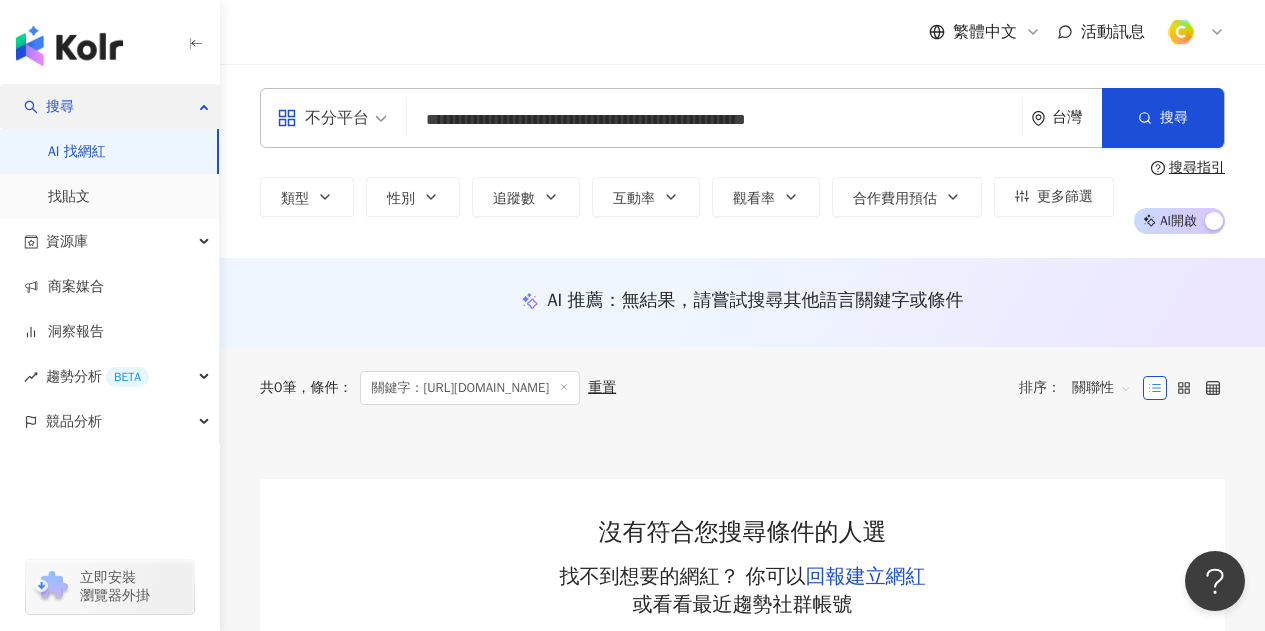 drag, startPoint x: 892, startPoint y: 118, endPoint x: 86, endPoint y: 88, distance: 806.5581 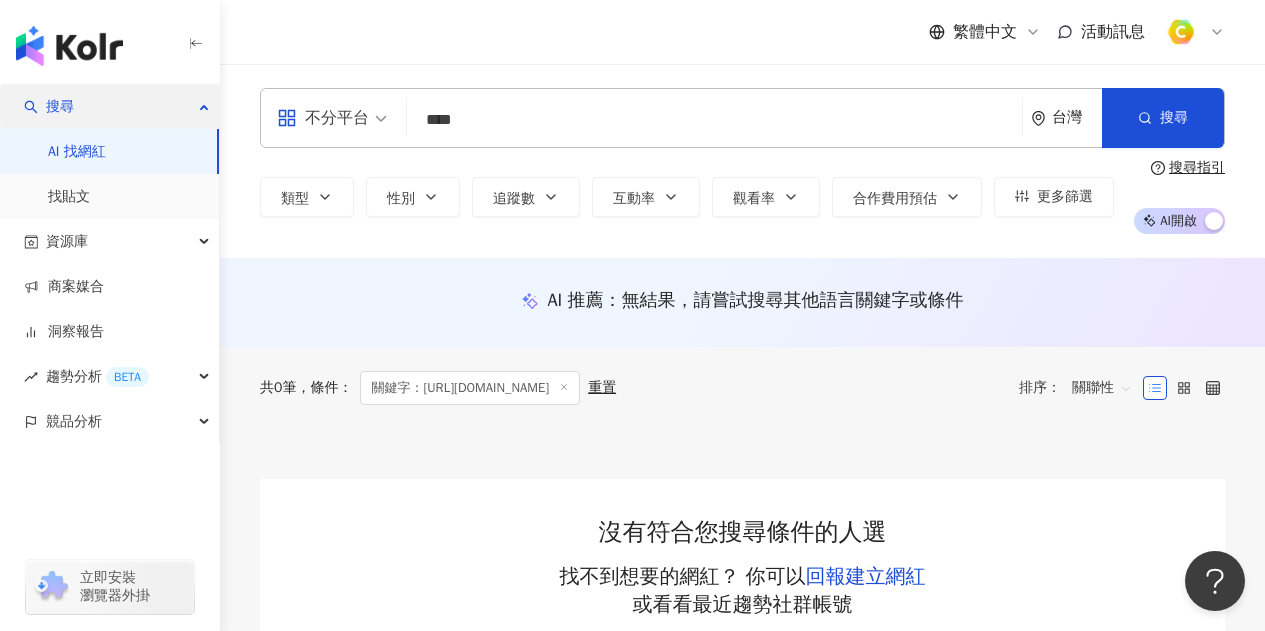 type on "****" 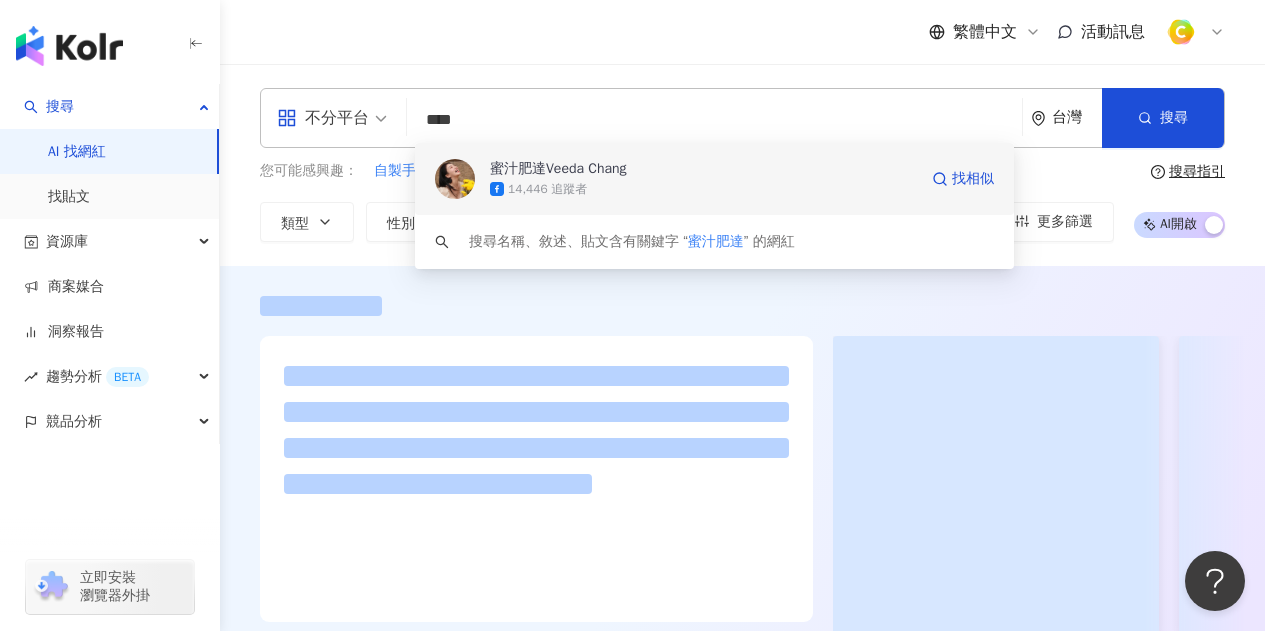 click on "蜜汁肥達Veeda Chang" at bounding box center [558, 169] 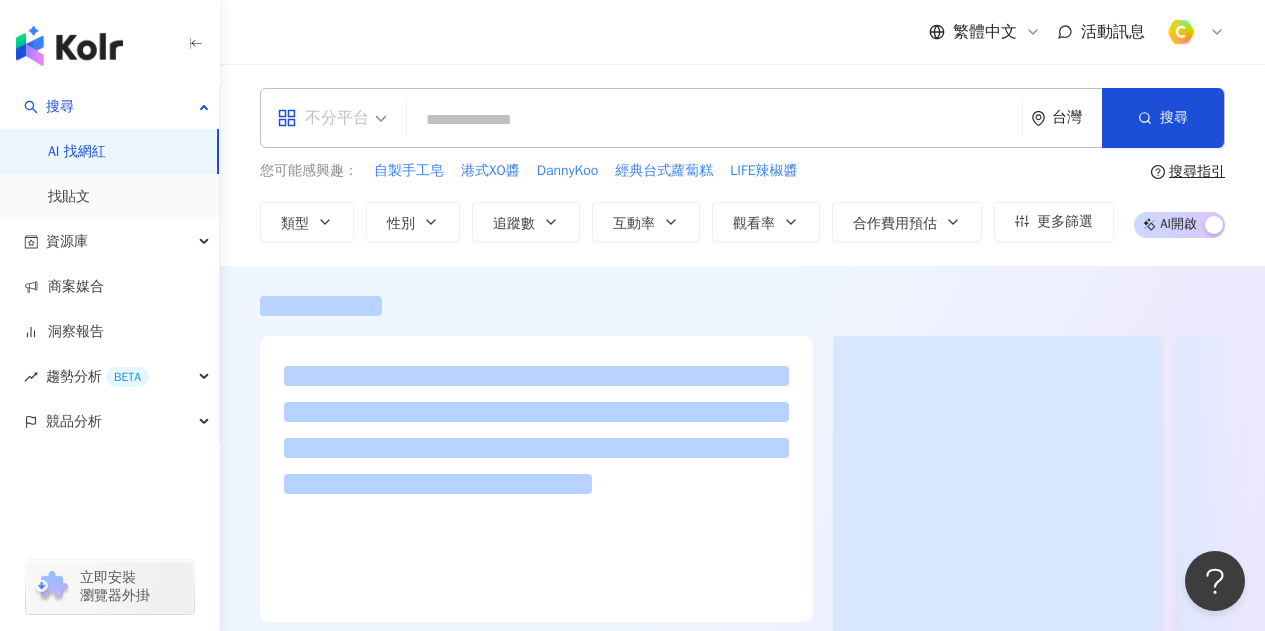 click on "不分平台" at bounding box center [332, 118] 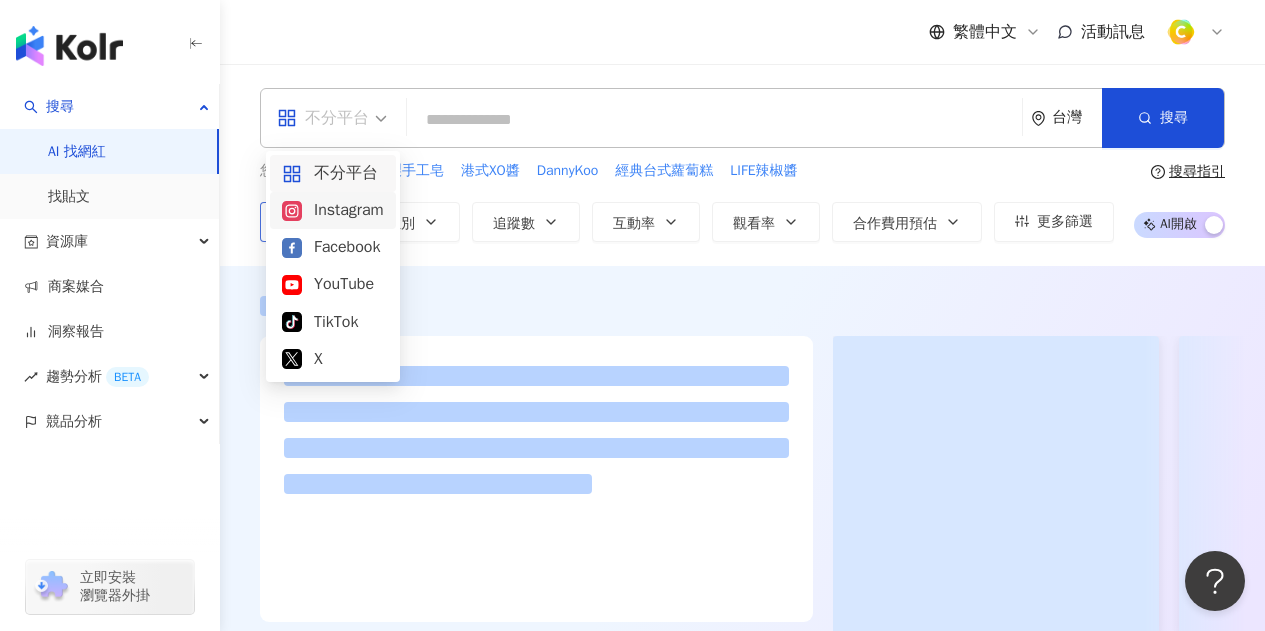 click on "Instagram" at bounding box center [333, 210] 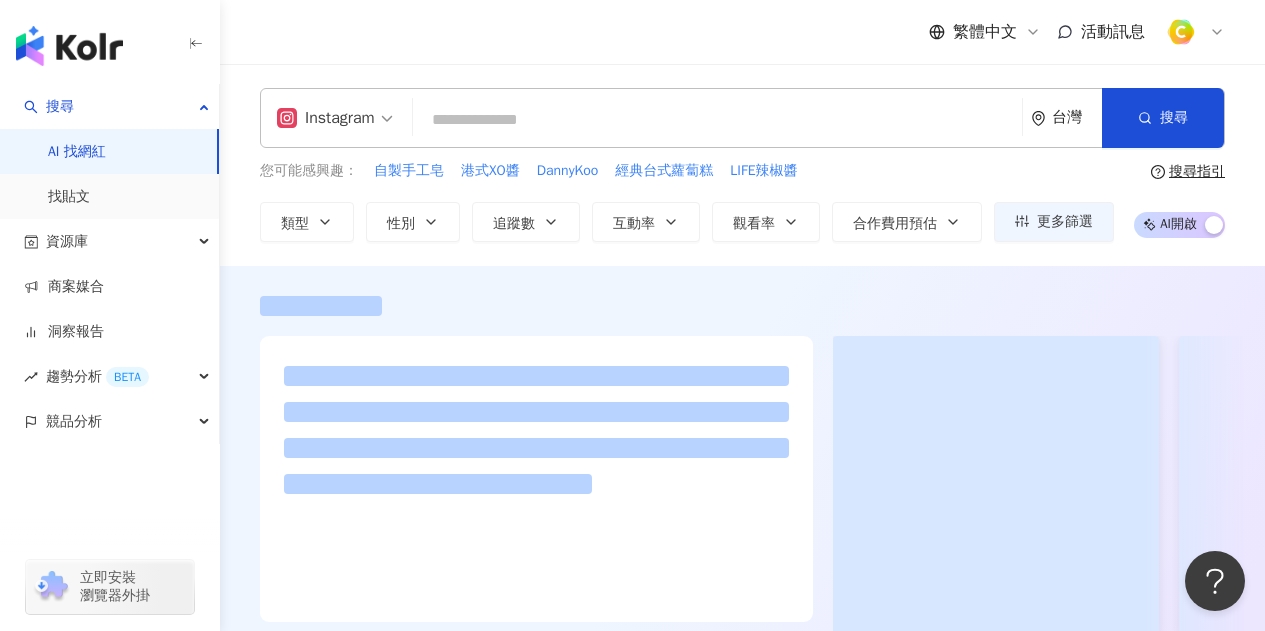 click at bounding box center (717, 120) 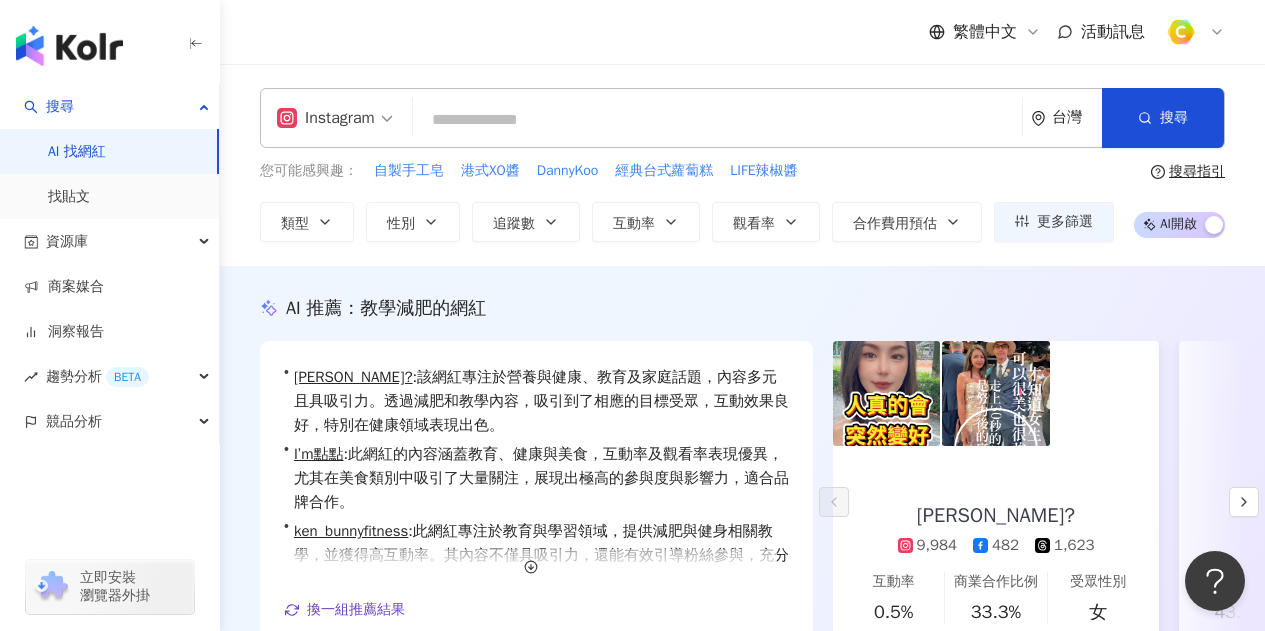 scroll, scrollTop: 400, scrollLeft: 0, axis: vertical 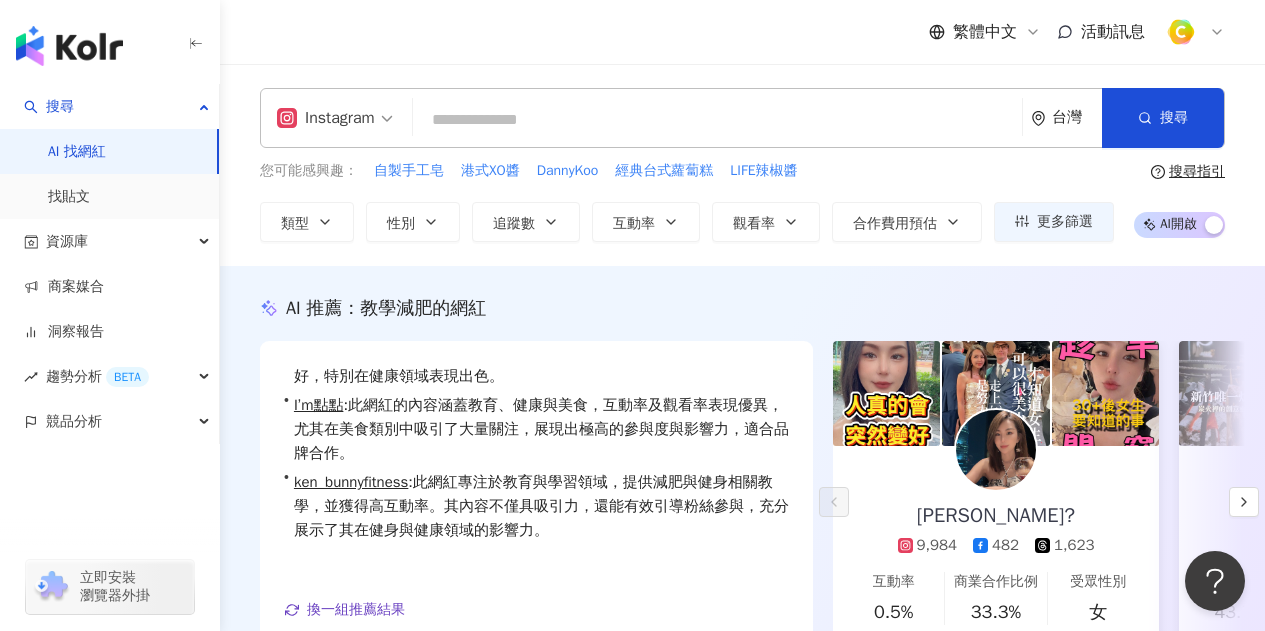 click at bounding box center (717, 120) 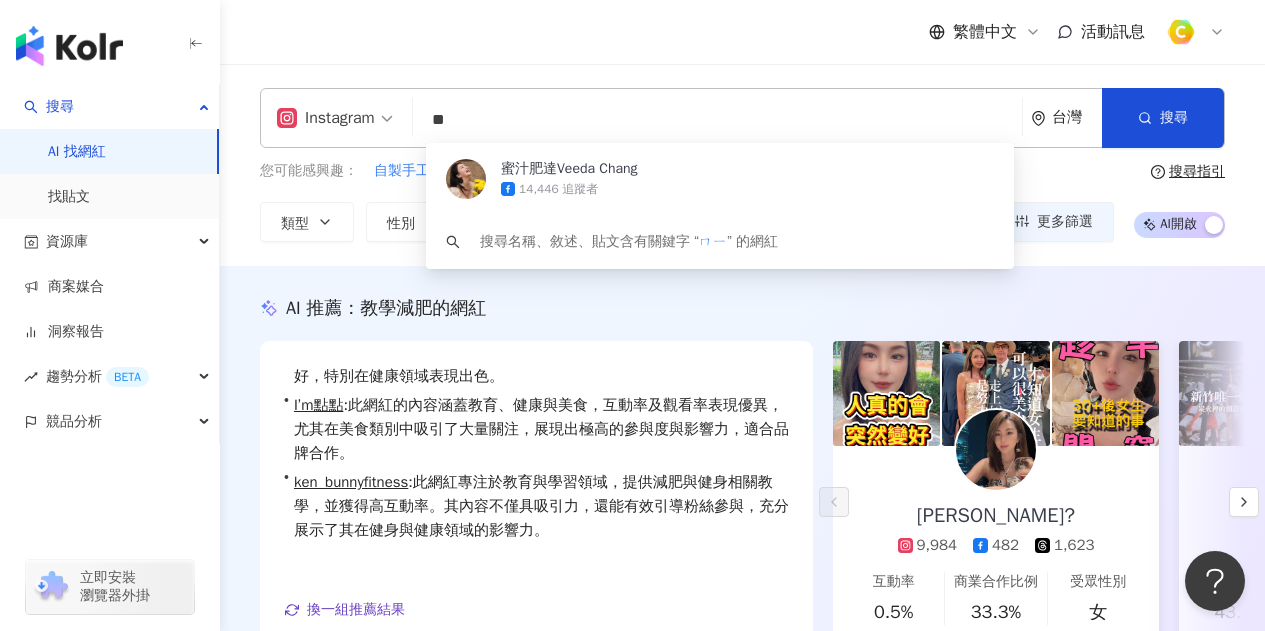 type on "*" 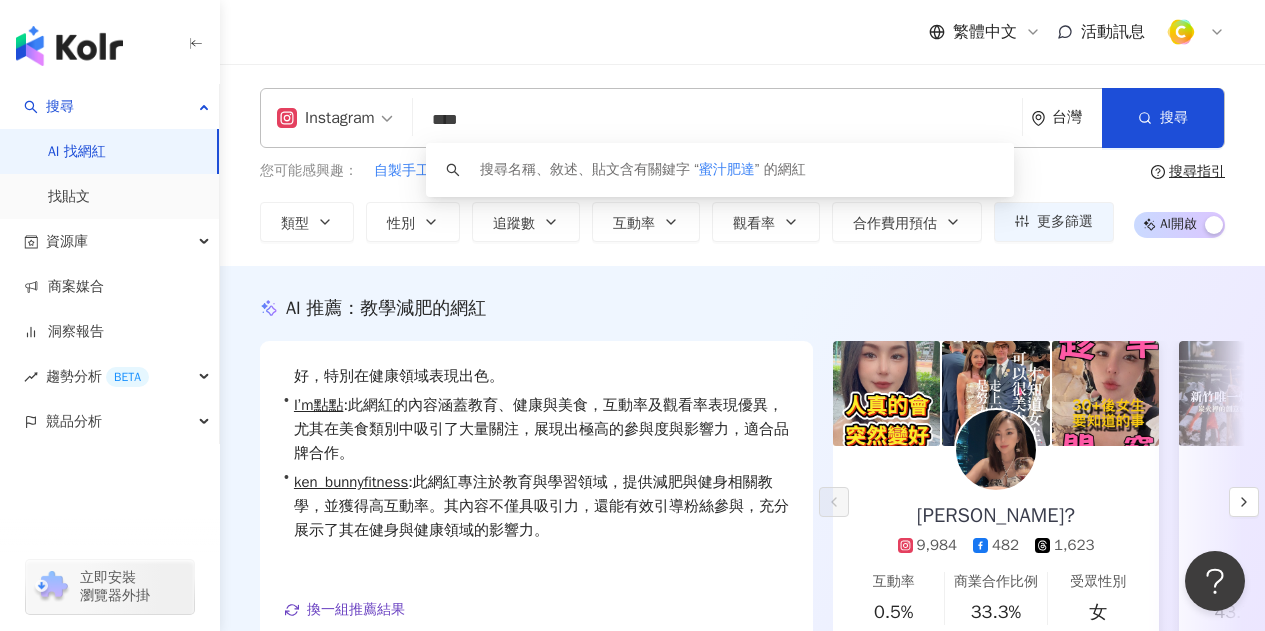 drag, startPoint x: 536, startPoint y: 114, endPoint x: 321, endPoint y: 80, distance: 217.67177 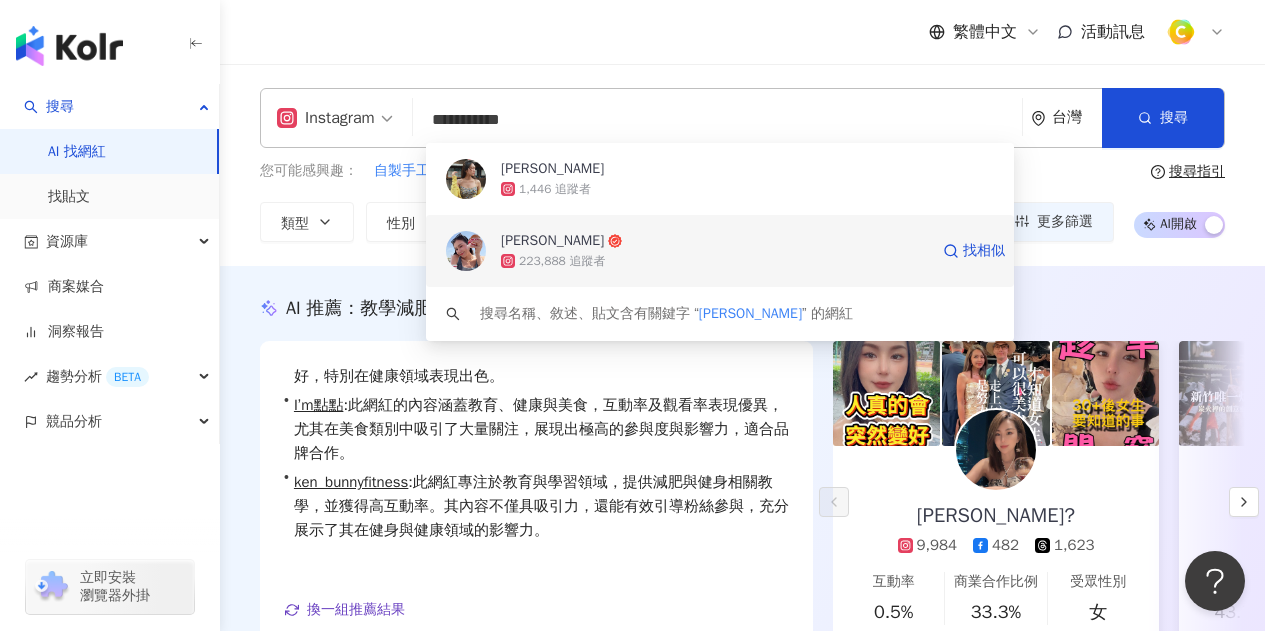 click on "223,888   追蹤者" at bounding box center (562, 261) 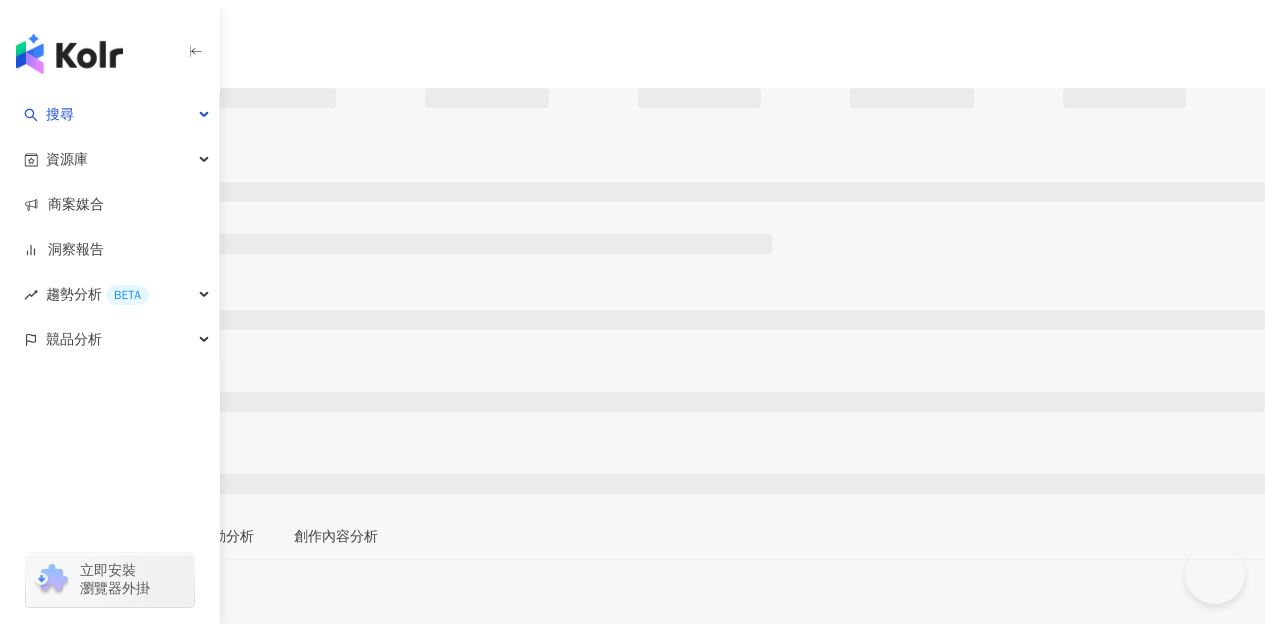 scroll, scrollTop: 0, scrollLeft: 0, axis: both 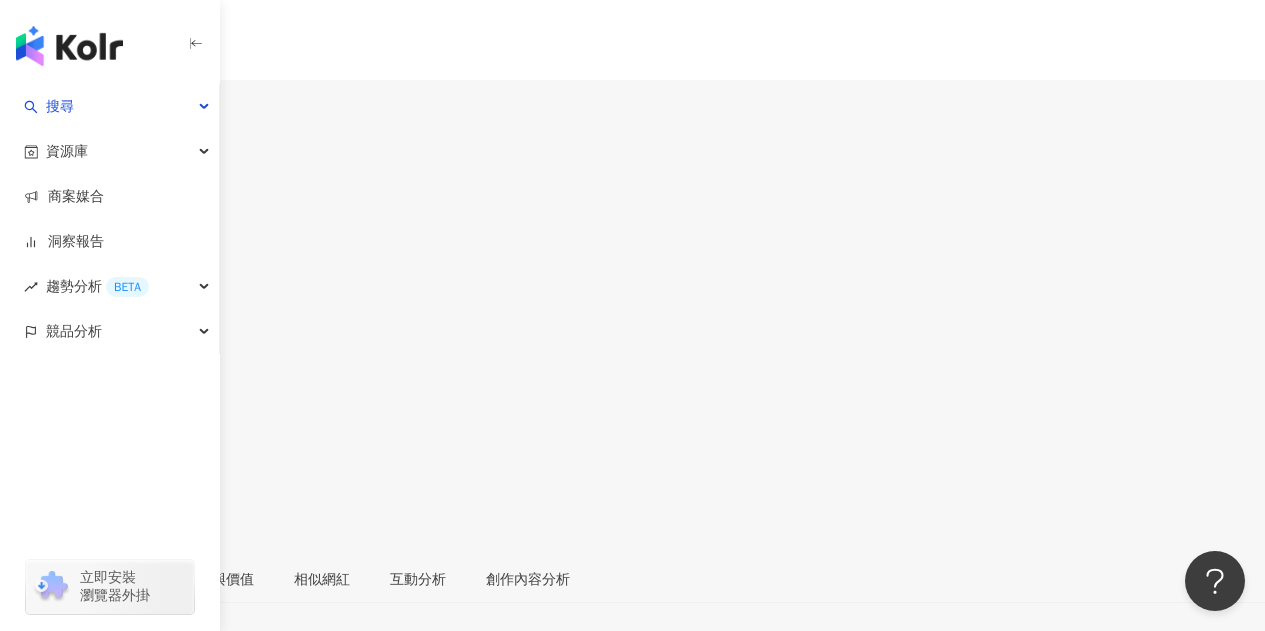 drag, startPoint x: 409, startPoint y: 152, endPoint x: 553, endPoint y: 161, distance: 144.28098 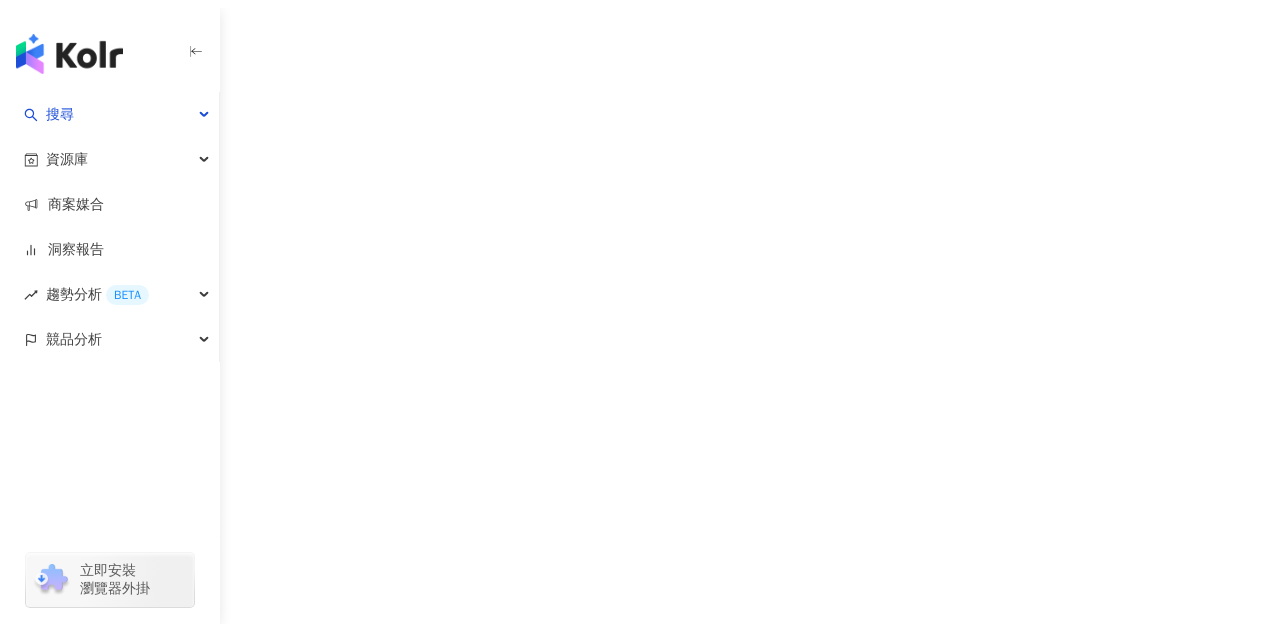 scroll, scrollTop: 0, scrollLeft: 0, axis: both 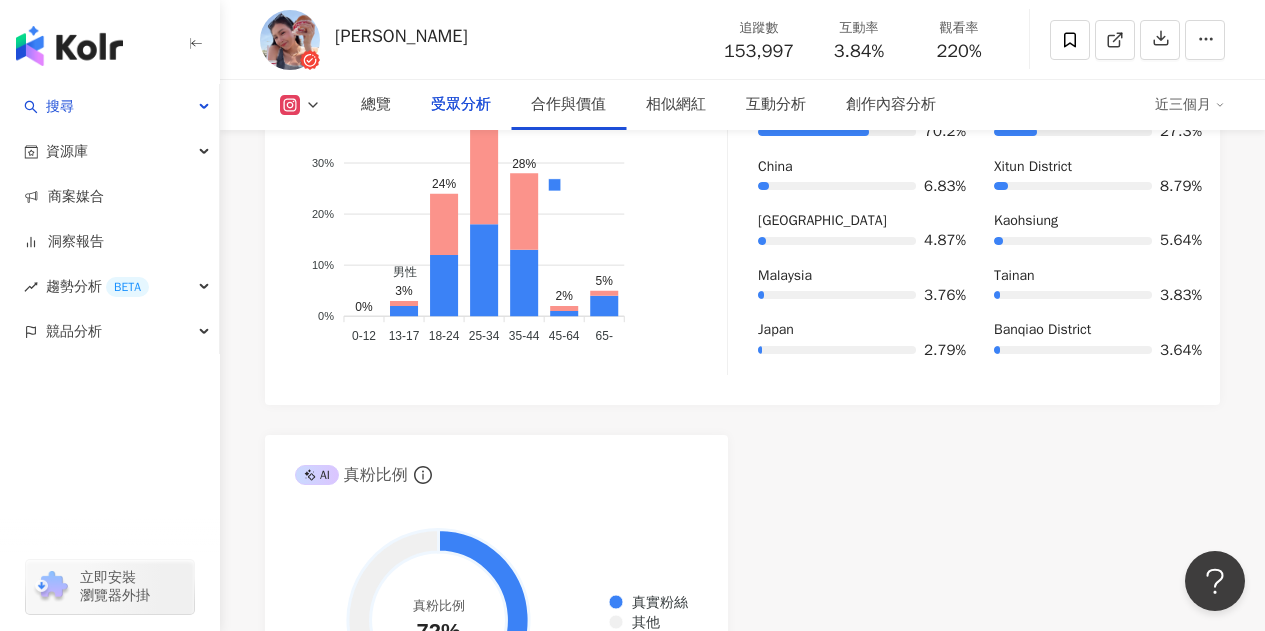 drag, startPoint x: 942, startPoint y: 266, endPoint x: 944, endPoint y: -115, distance: 381.00525 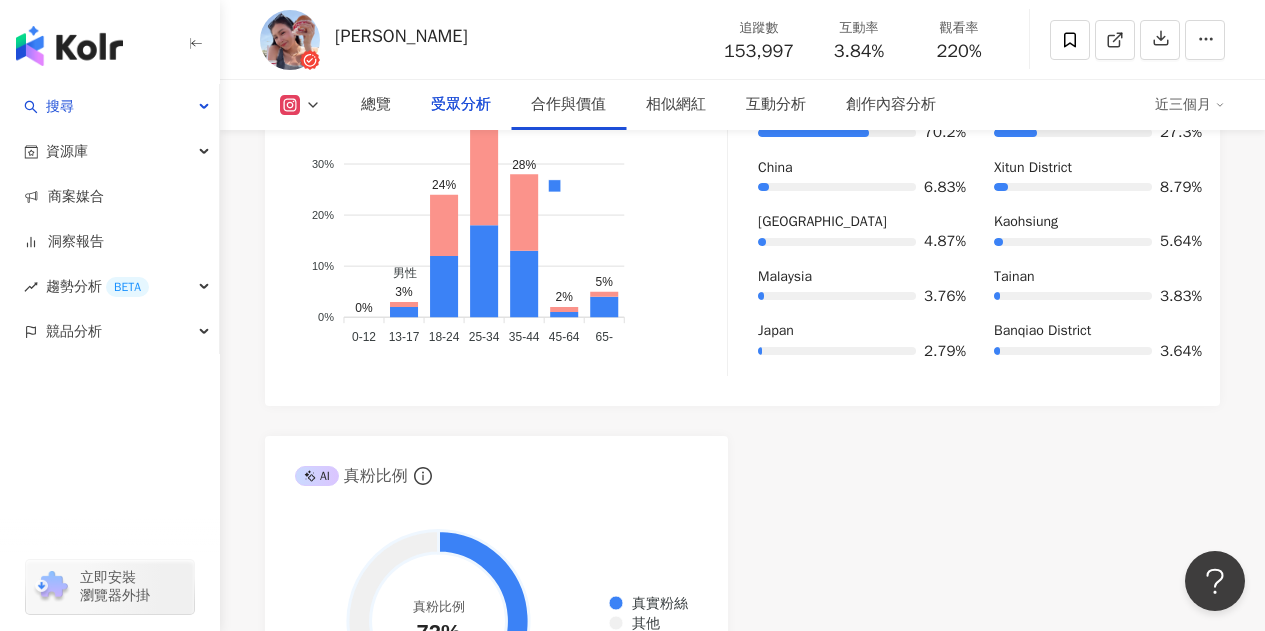 click on "搜尋 資源庫 商案媒合 洞察報告 趨勢分析 BETA 競品分析 立即安裝
瀏覽器外掛 繁體中文 活動訊息 15.4萬 7萬 Veeda Chang 追蹤數 153,997 互動率 3.84% 觀看率 220% 總覽 受眾分析 合作與價值 相似網紅 互動分析 創作內容分析 近三個月 總覽 最後更新日期：2025/7/21 近三個月 Instagram 網紅基本資料 性別   女 主要語言   繁體中文 98.3% 網紅類型 感情 · 保養 · 美妝時尚 · 日常話題 · 家庭 · 美食 · 旅遊 社群簡介 Veeda Chang | veedachang_ https://www.instagram.com/veedachang_/ 蜜汁肥達🇹🇼🌞
公關合作請寄信Veedachang@gmail.com
無小號。
@fibherlife
@bigalsburger
@tellatellacafe
@tellatellacafe_tainan
@ombre_restaurant
@ombre_anhe 看更多 Instagram 數據總覽 91 K-Score :   優良 近期一到三個月積極發文，且漲粉率與互動率高。 查看說明 追蹤數   153,997 互動率   3.84% 優秀 觀看率   220% 優秀 漲粉率   2.96% 良好 受眾主要性別" at bounding box center (632, -1784) 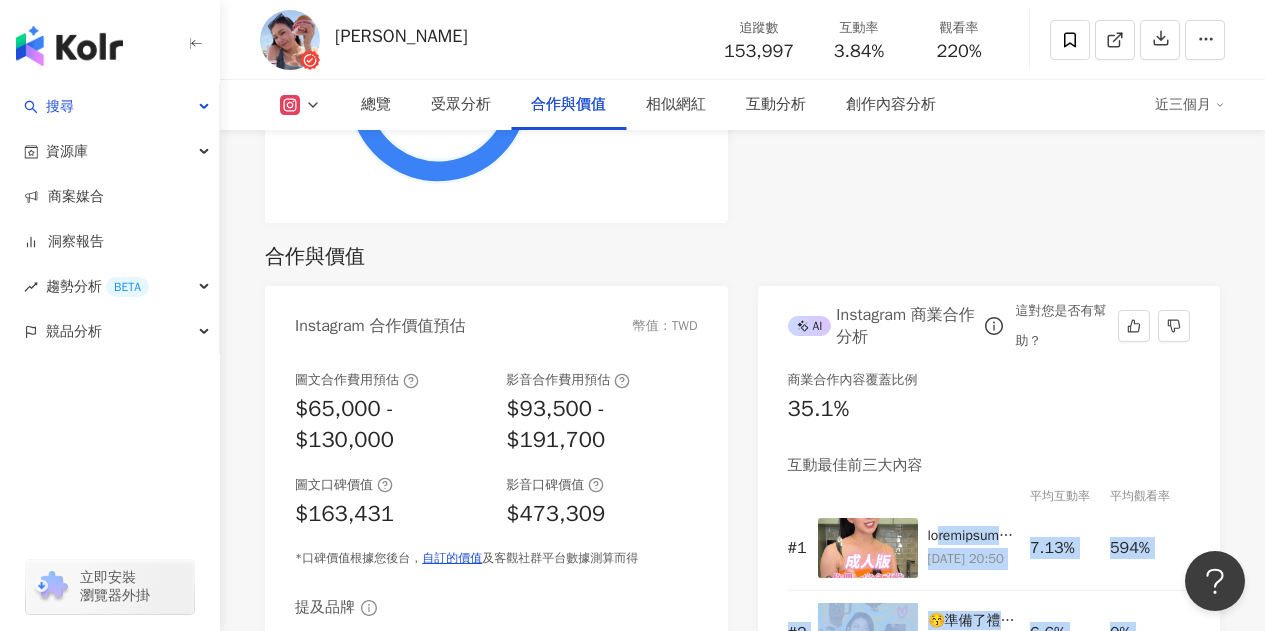 scroll, scrollTop: 2928, scrollLeft: 0, axis: vertical 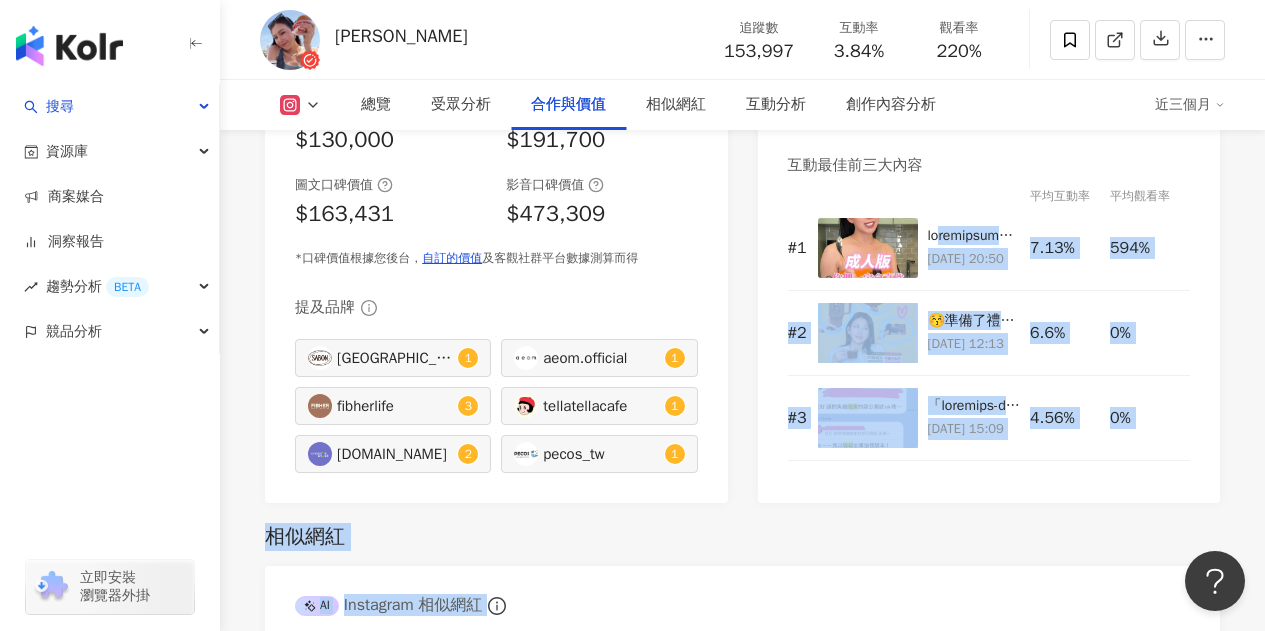 click on "總覽 最後更新日期：2025/7/21 近三個月 Instagram 網紅基本資料 性別   女 主要語言   繁體中文 98.3% 網紅類型 感情 · 保養 · 美妝時尚 · 日常話題 · 家庭 · 美食 · 旅遊 社群簡介 Veeda Chang | veedachang_ https://www.instagram.com/veedachang_/ 蜜汁肥達🇹🇼🌞
公關合作請寄信Veedachang@gmail.com
無小號。
@fibherlife
@bigalsburger
@tellatellacafe
@tellatellacafe_tainan
@ombre_restaurant
@ombre_anhe 看更多 Instagram 數據總覽 91 K-Score :   優良 近期一到三個月積極發文，且漲粉率與互動率高。 查看說明 追蹤數   153,997 互動率   3.84% 優秀 觀看率   220% 優秀 漲粉率   2.96% 良好 受眾主要性別   男性 50.5% 受眾主要年齡   25-34 歲 38.1% 商業合作內容覆蓋比例   35.1% AI Instagram 成效等級三大指標 互動率 3.84% 優秀 同等級網紅的互動率中位數為  0.73% 觀看率 220% 優秀 同等級網紅的觀看率中位數為  1.27% 漲粉率 2.96% 良好 0.29% ：" at bounding box center (742, 1150) 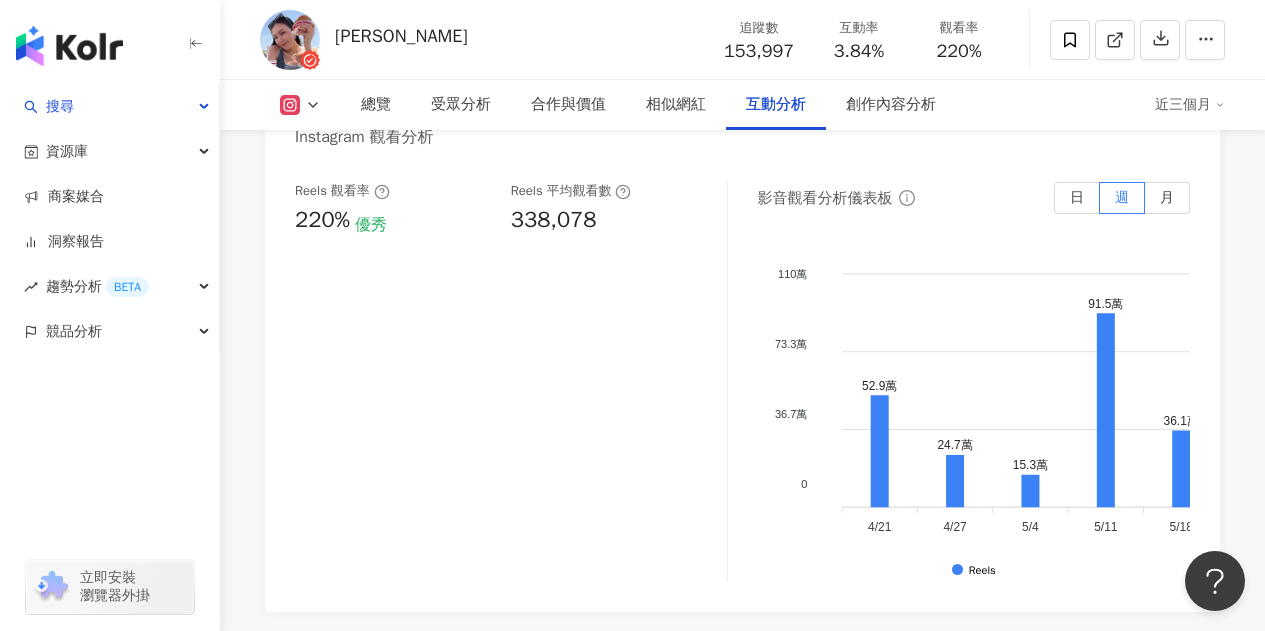 scroll, scrollTop: 4828, scrollLeft: 0, axis: vertical 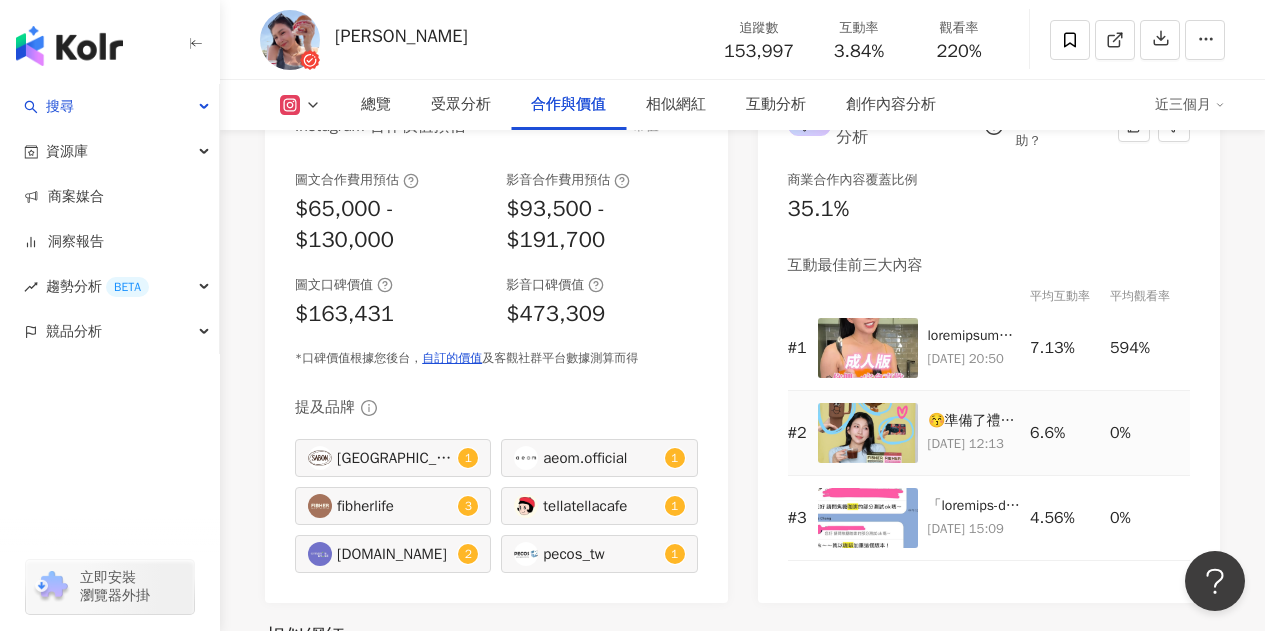 click at bounding box center [868, 433] 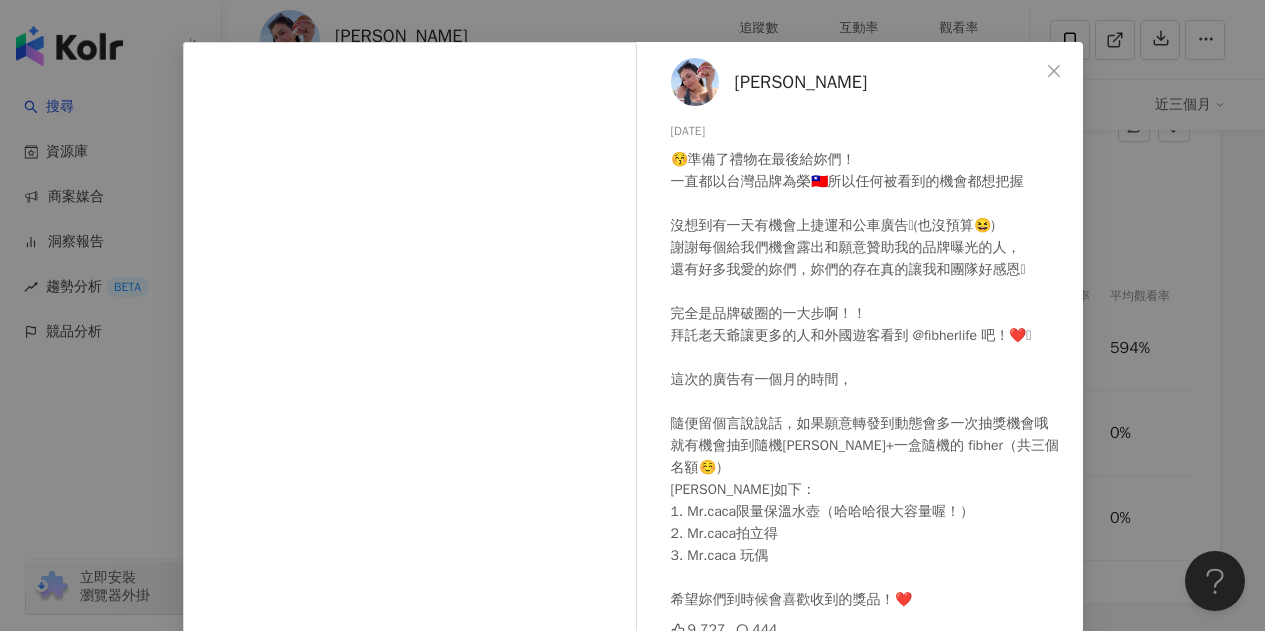 scroll, scrollTop: 0, scrollLeft: 0, axis: both 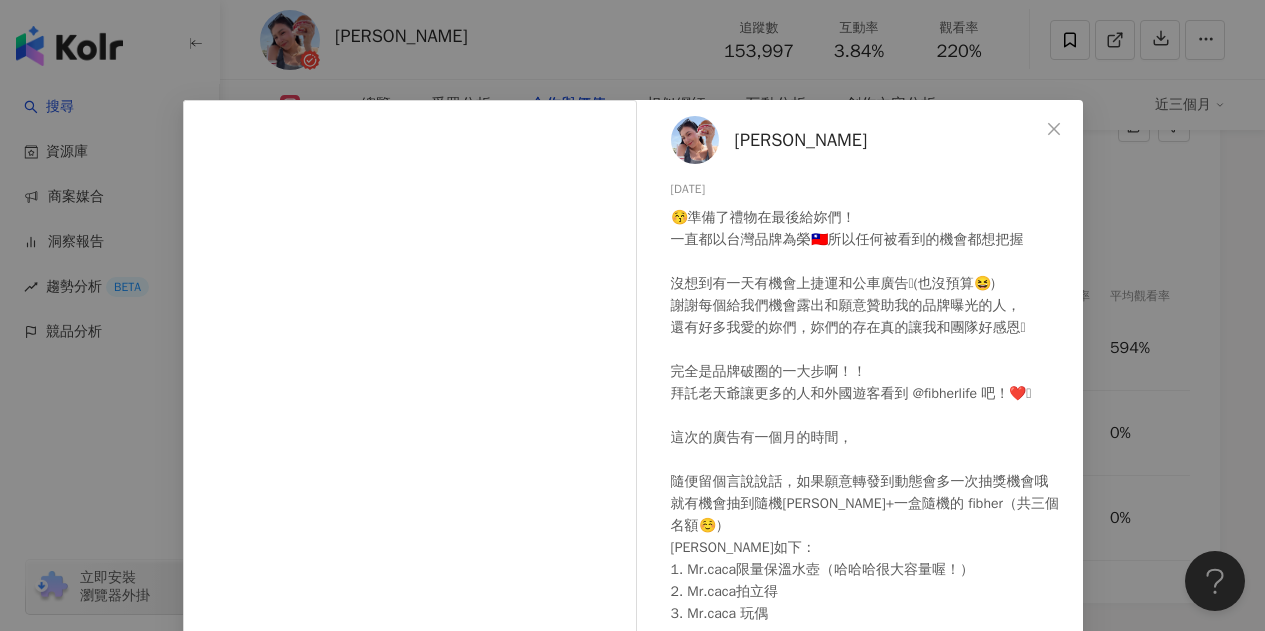 click on "Veeda Chang 2025/5/17 😚準備了禮物在最後給妳們！
一直都以台灣品牌為榮🇹🇼所以任何被看到的機會都想把握
沒想到有一天有機會上捷運和公車廣告🥹(也沒預算😆)
謝謝每個給我們機會露出和願意贊助我的品牌曝光的人，
還有好多我愛的妳們，妳們的存在真的讓我和團隊好感恩🥹
完全是品牌破圈的一大步啊！！
拜託老天爺讓更多的人和外國遊客看到 @fibherlife 吧！❤️🥹
這次的廣告有一個月的時間，
隨便留個言說說話，如果願意轉發到動態會多一次抽獎機會哦
就有機會抽到隨機周邊+一盒隨機的 fibher（共三個名額☺️）
周邊如下：
1. Mr.caca限量保溫水壺（哈哈哈很大容量喔！）
2. Mr.caca拍立得
3. Mr.caca 玩偶
希望妳們到時候會喜歡收到的獎品！❤️ 9,727 444 查看原始貼文" at bounding box center (632, 315) 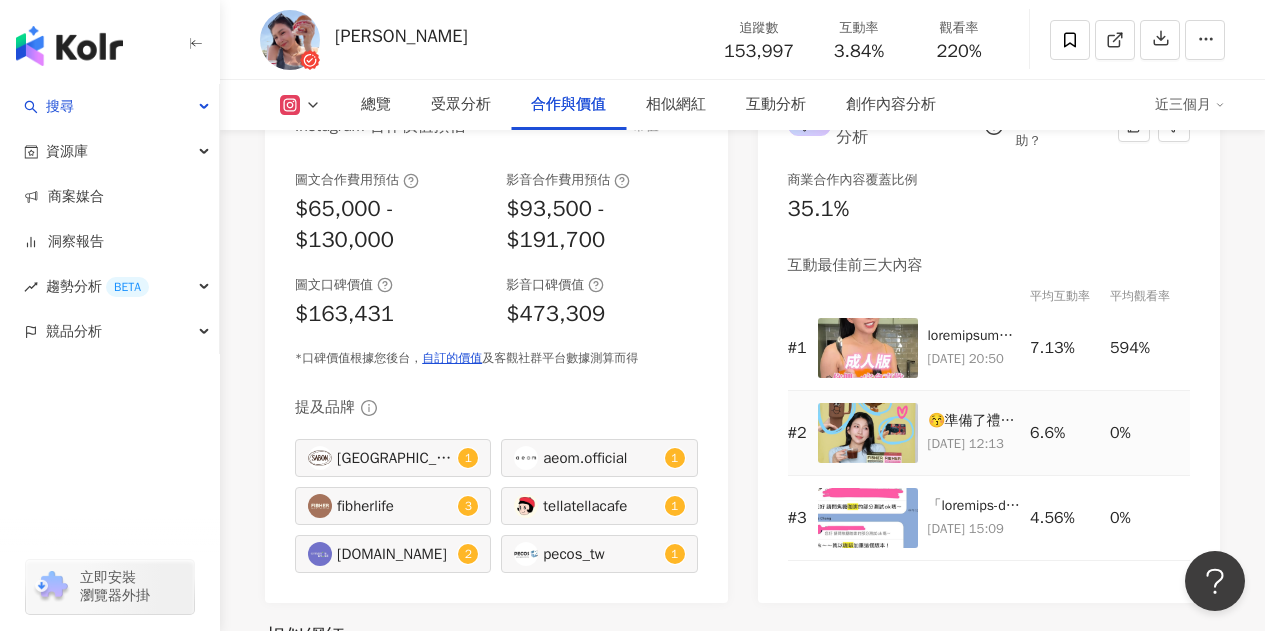 click at bounding box center [868, 433] 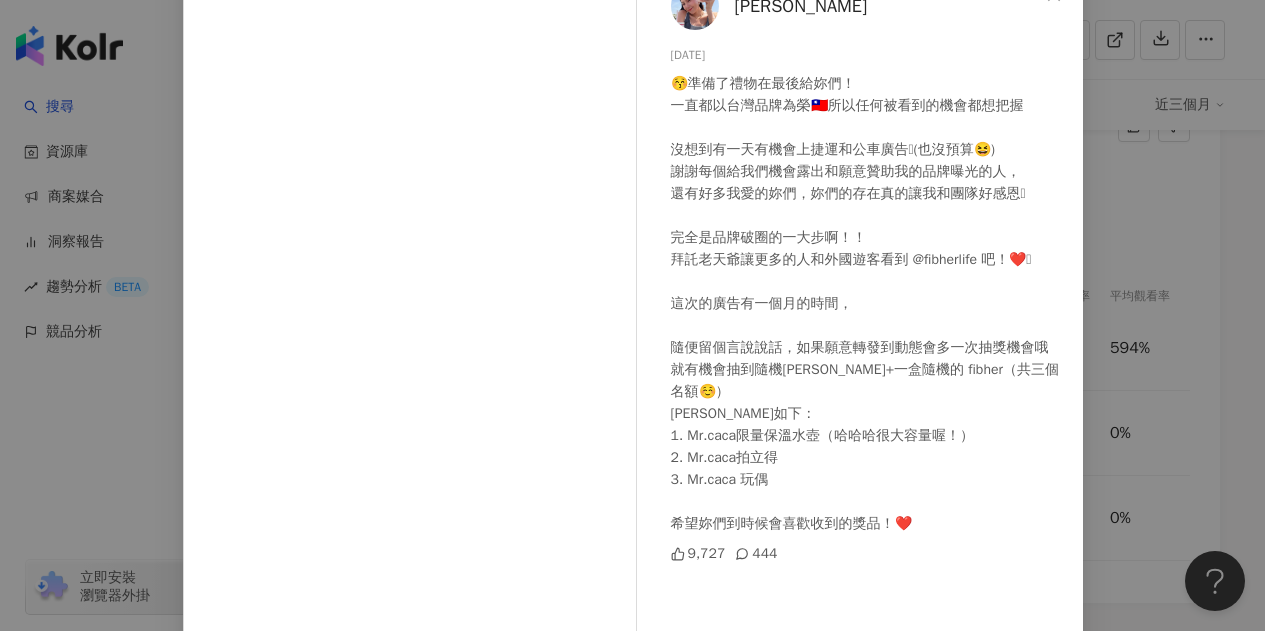 scroll, scrollTop: 266, scrollLeft: 0, axis: vertical 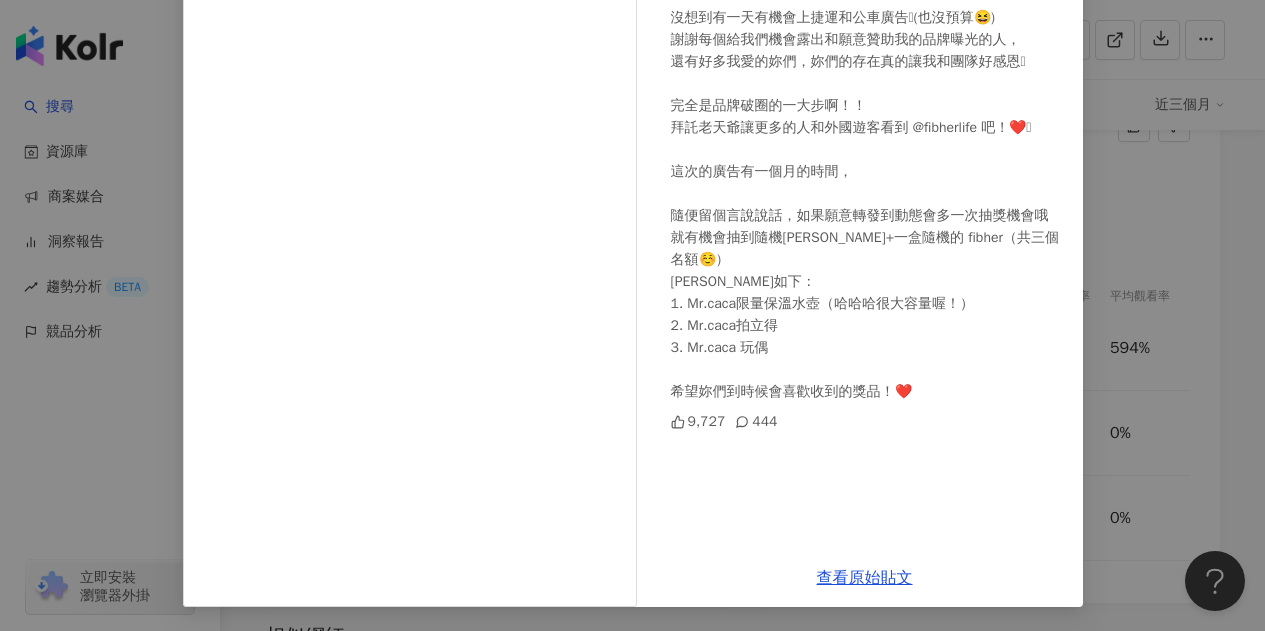 click on "Veeda Chang 2025/5/17 😚準備了禮物在最後給妳們！
一直都以台灣品牌為榮🇹🇼所以任何被看到的機會都想把握
沒想到有一天有機會上捷運和公車廣告🥹(也沒預算😆)
謝謝每個給我們機會露出和願意贊助我的品牌曝光的人，
還有好多我愛的妳們，妳們的存在真的讓我和團隊好感恩🥹
完全是品牌破圈的一大步啊！！
拜託老天爺讓更多的人和外國遊客看到 @fibherlife 吧！❤️🥹
這次的廣告有一個月的時間，
隨便留個言說說話，如果願意轉發到動態會多一次抽獎機會哦
就有機會抽到隨機周邊+一盒隨機的 fibher（共三個名額☺️）
周邊如下：
1. Mr.caca限量保溫水壺（哈哈哈很大容量喔！）
2. Mr.caca拍立得
3. Mr.caca 玩偶
希望妳們到時候會喜歡收到的獎品！❤️ 9,727 444 查看原始貼文" at bounding box center [632, 315] 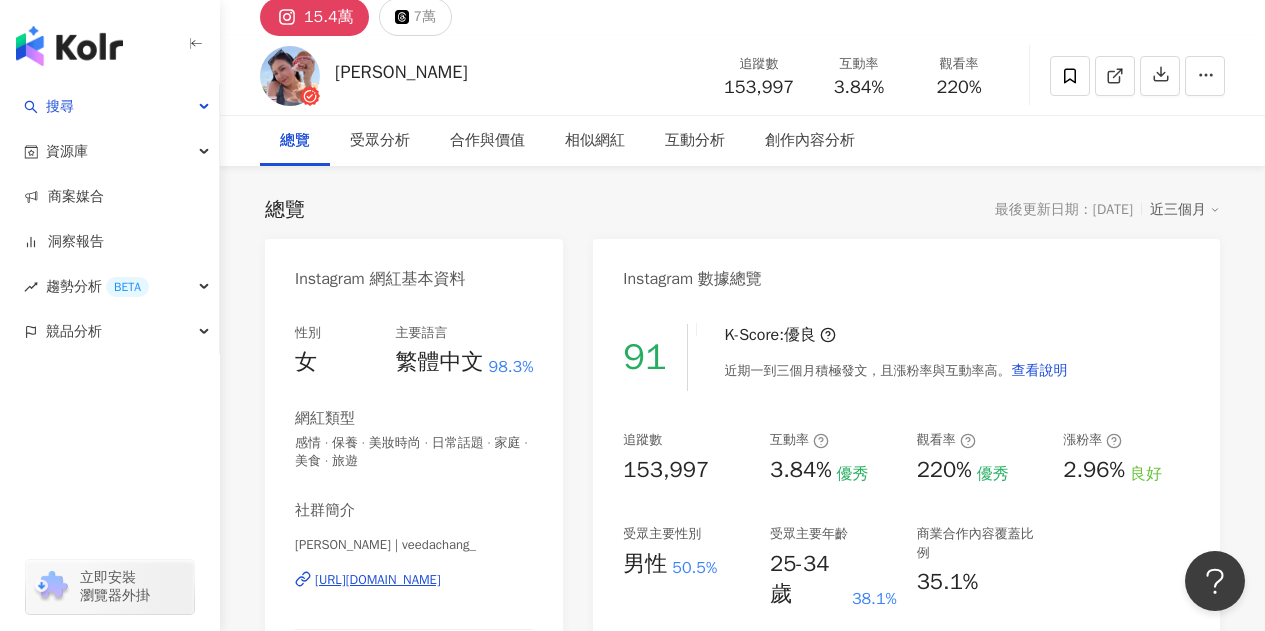 scroll, scrollTop: 0, scrollLeft: 0, axis: both 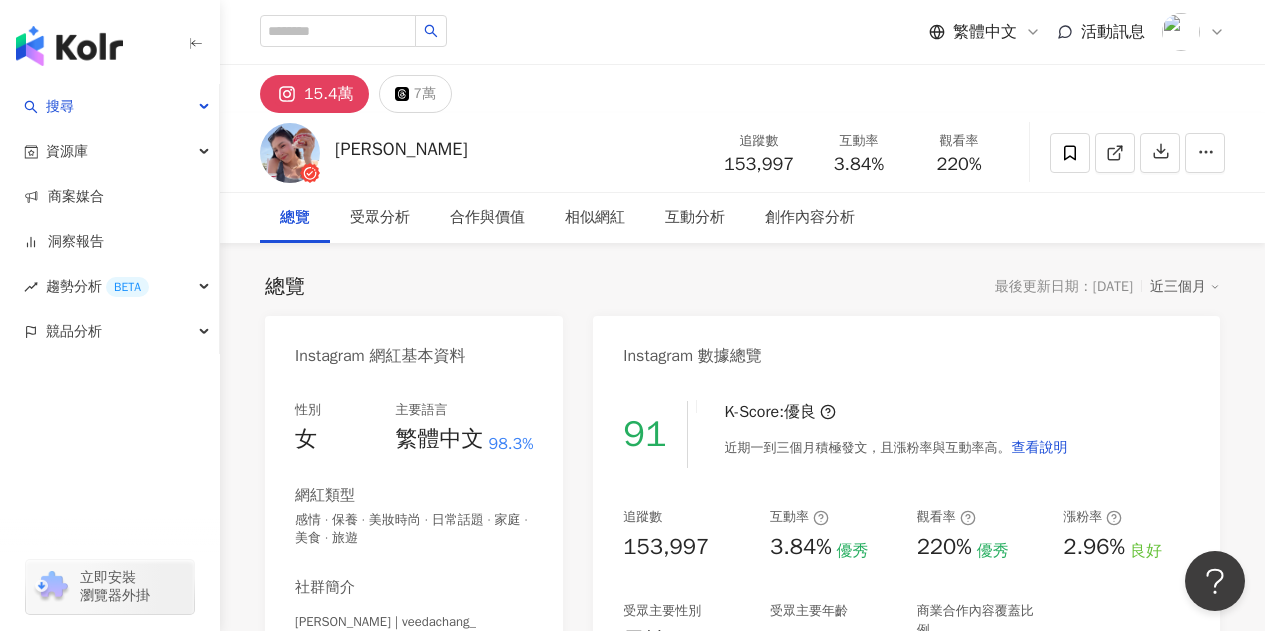 click on "互動分析" at bounding box center (695, 218) 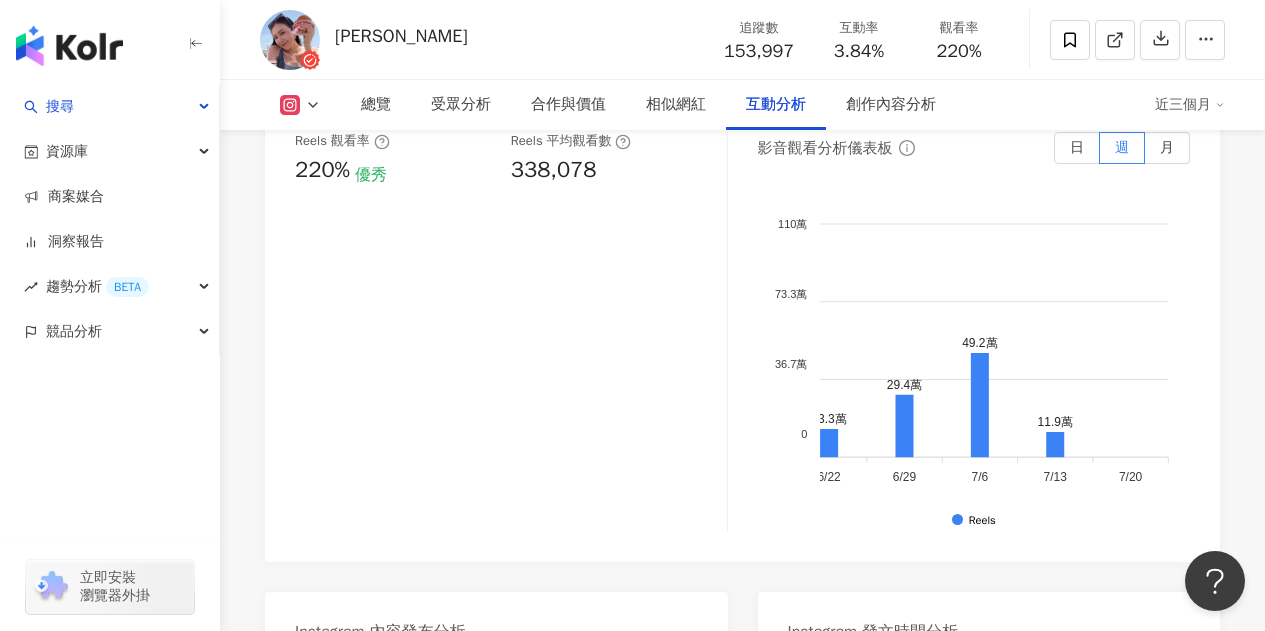scroll, scrollTop: 5178, scrollLeft: 0, axis: vertical 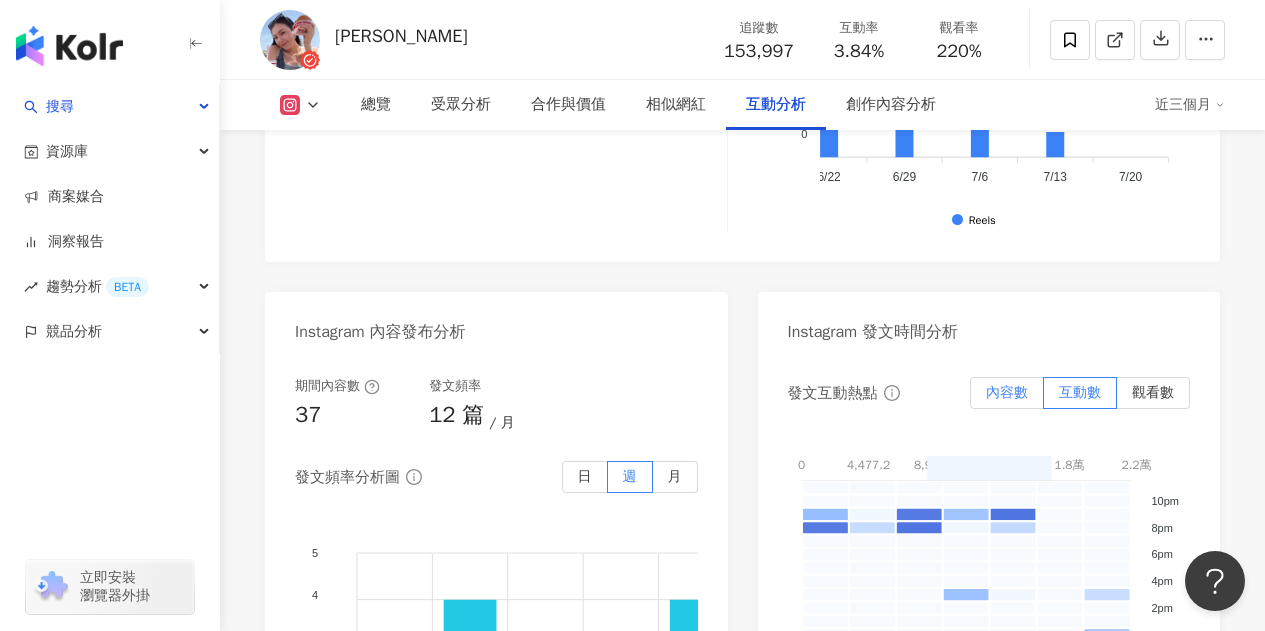 click on "內容數" at bounding box center [1007, 393] 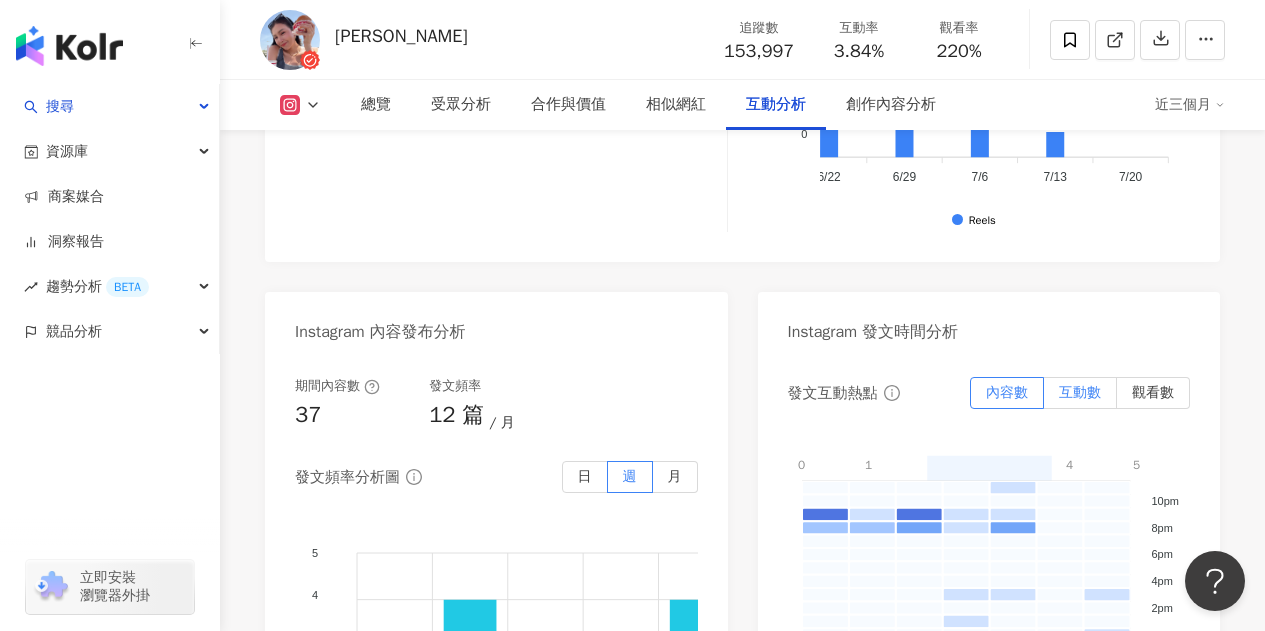 click on "互動數" at bounding box center [1080, 393] 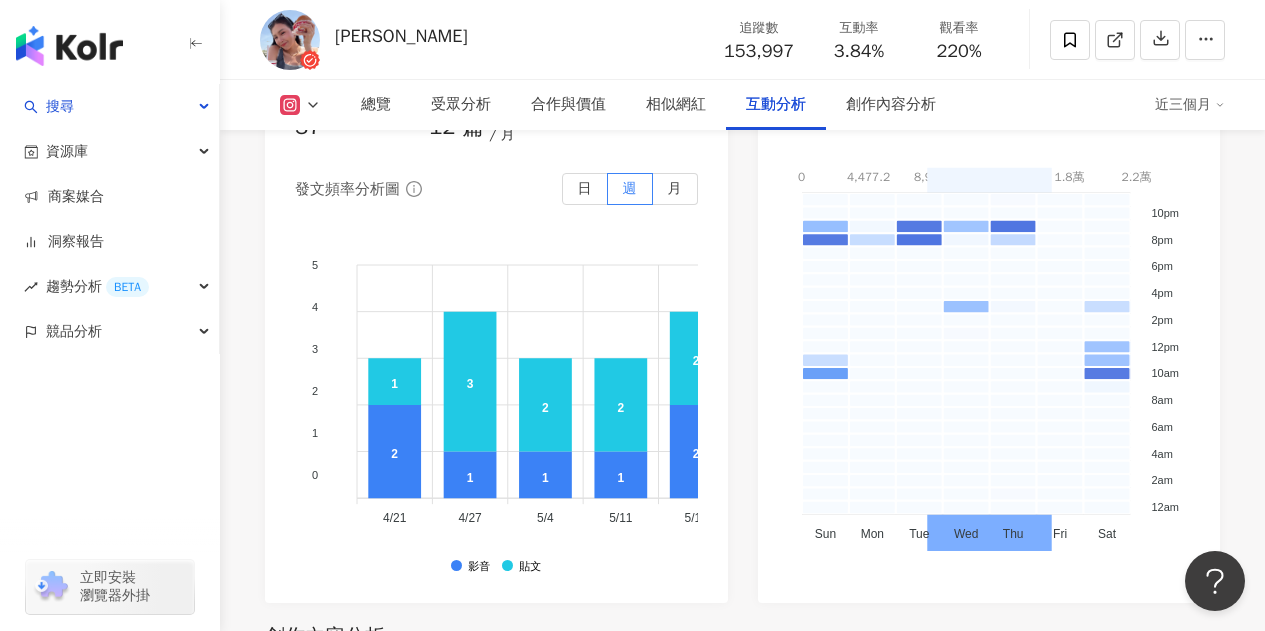 scroll, scrollTop: 5378, scrollLeft: 0, axis: vertical 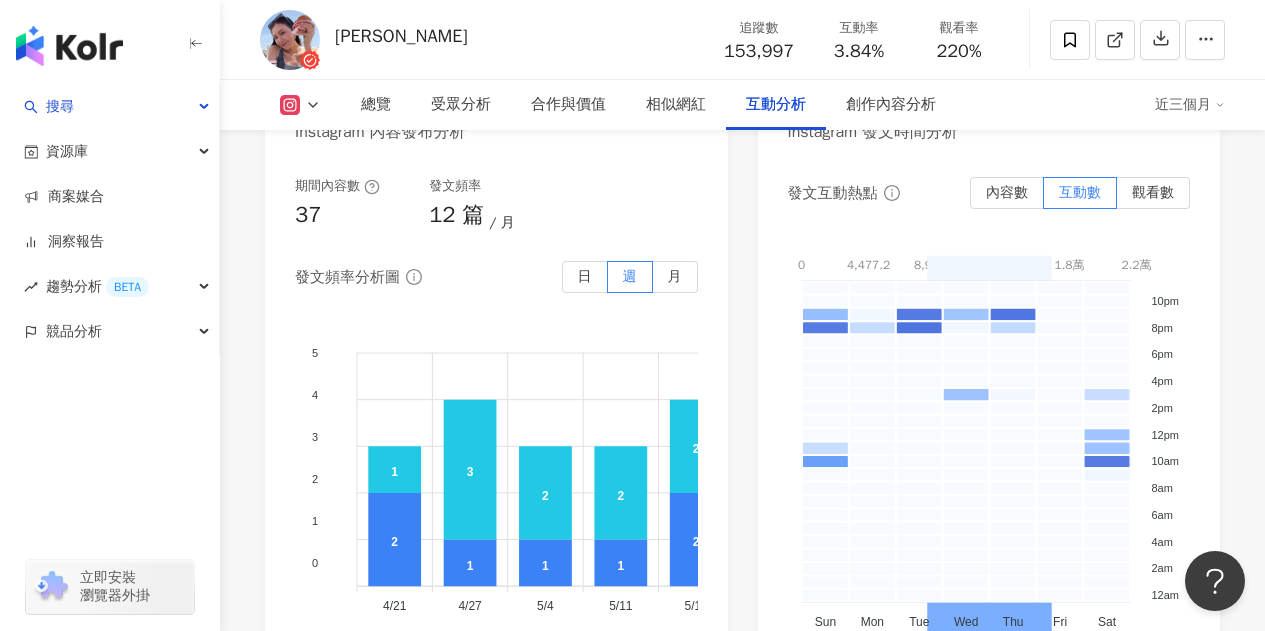 click on "月" at bounding box center (675, 276) 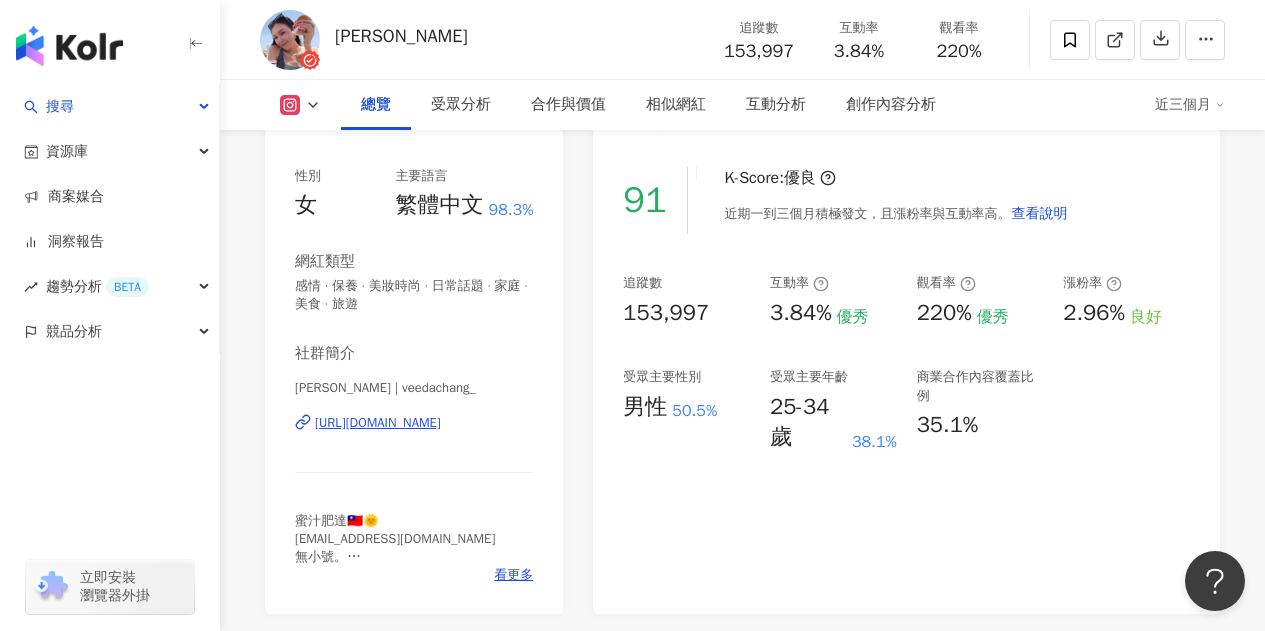 scroll, scrollTop: 278, scrollLeft: 0, axis: vertical 